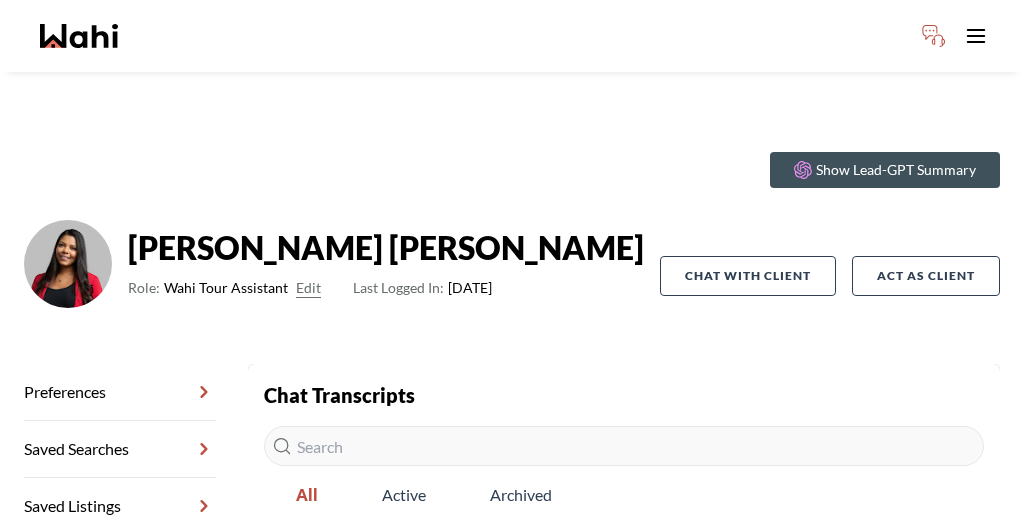 scroll, scrollTop: 0, scrollLeft: 0, axis: both 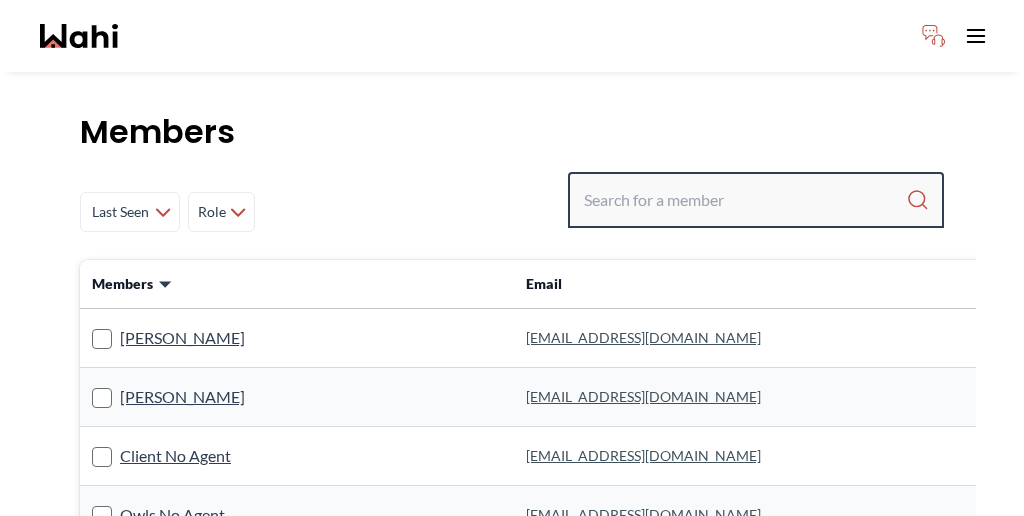 click at bounding box center [745, 200] 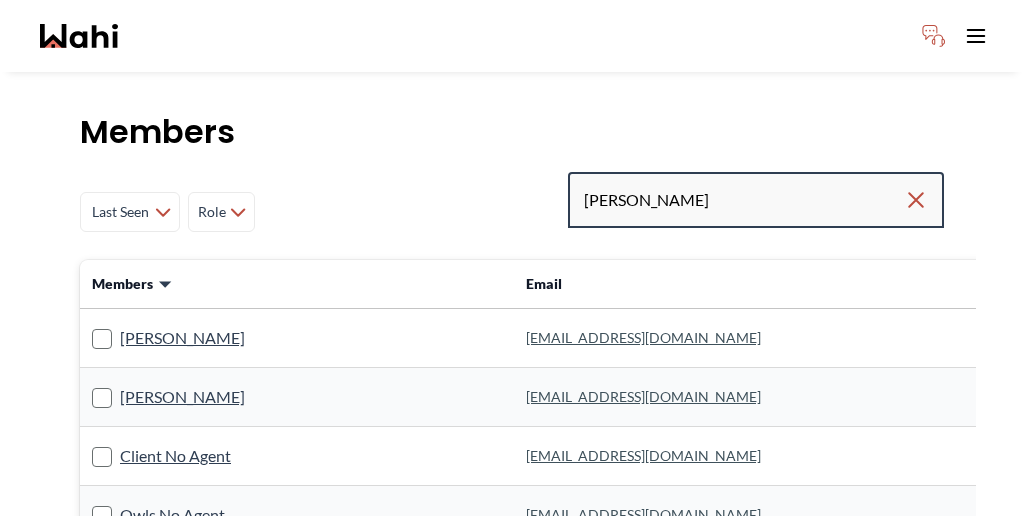 type on "[PERSON_NAME]" 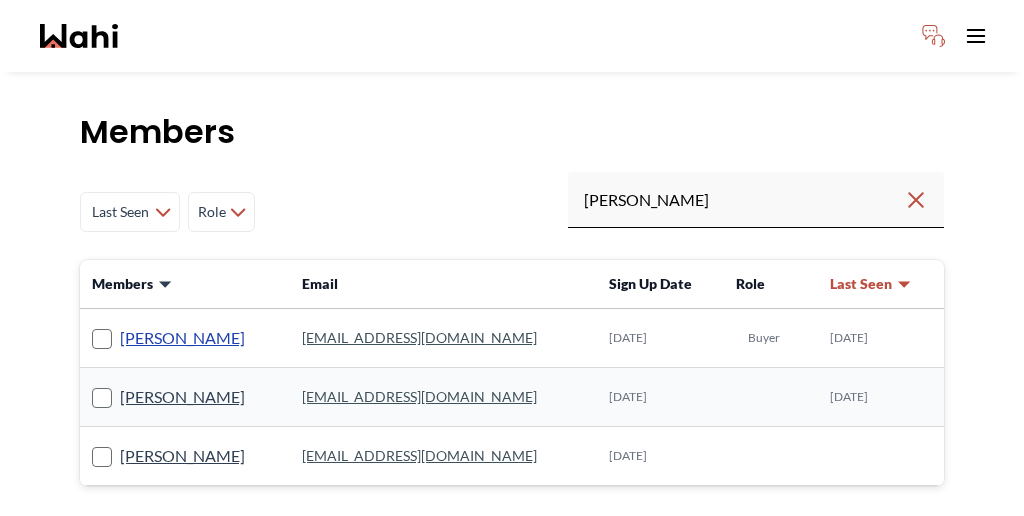 click on "[PERSON_NAME]" at bounding box center [182, 338] 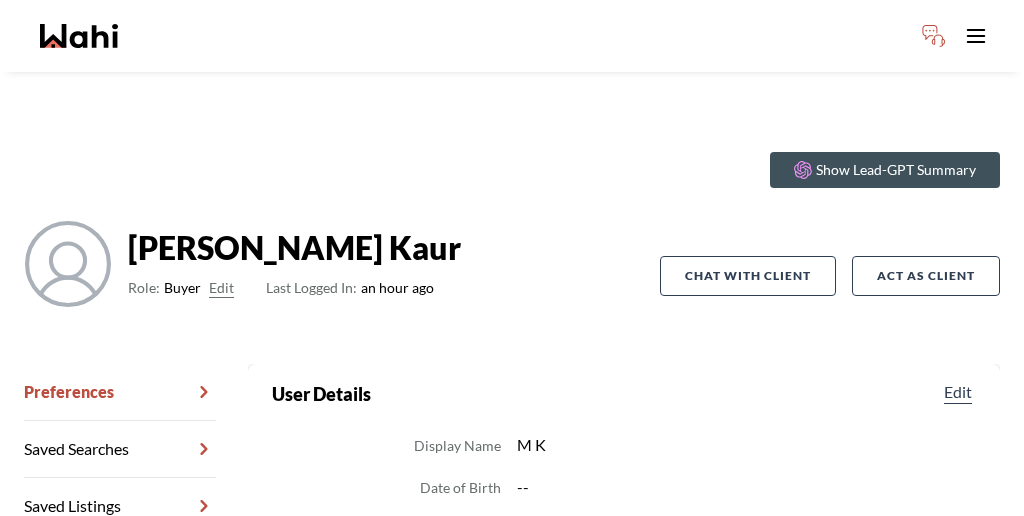 click on "Chat Transcripts" at bounding box center (120, 563) 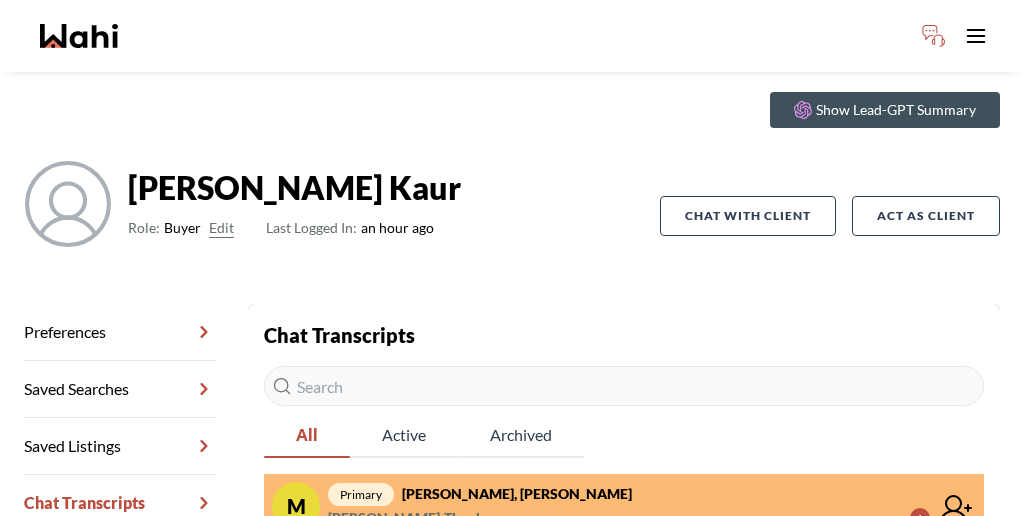 scroll, scrollTop: 66, scrollLeft: 0, axis: vertical 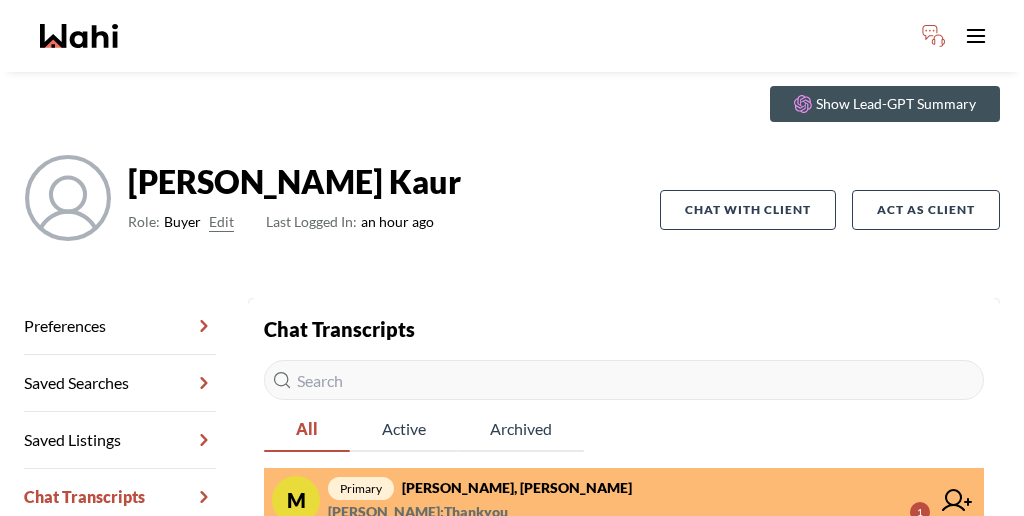 click on "Maninder Kaur :  Thankyou 1" at bounding box center [629, 512] 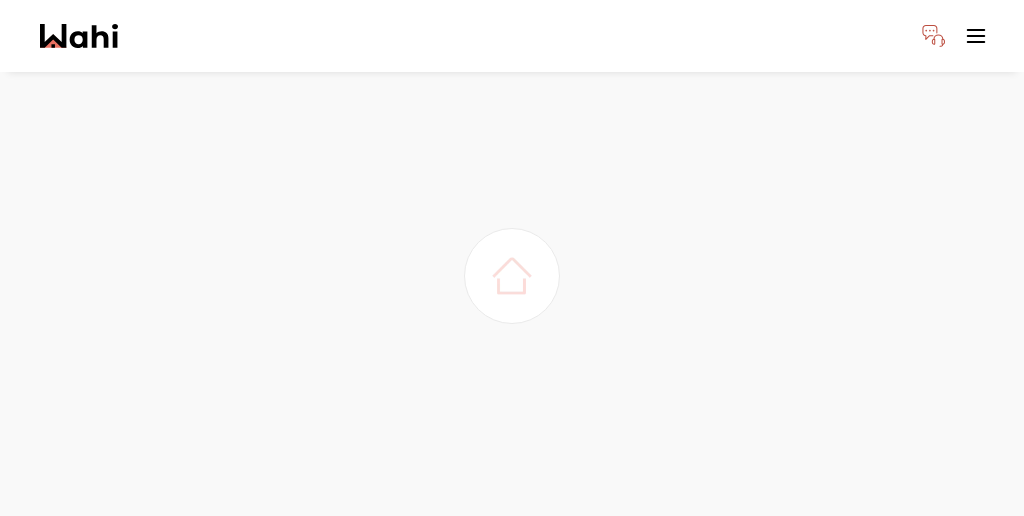 scroll, scrollTop: 0, scrollLeft: 0, axis: both 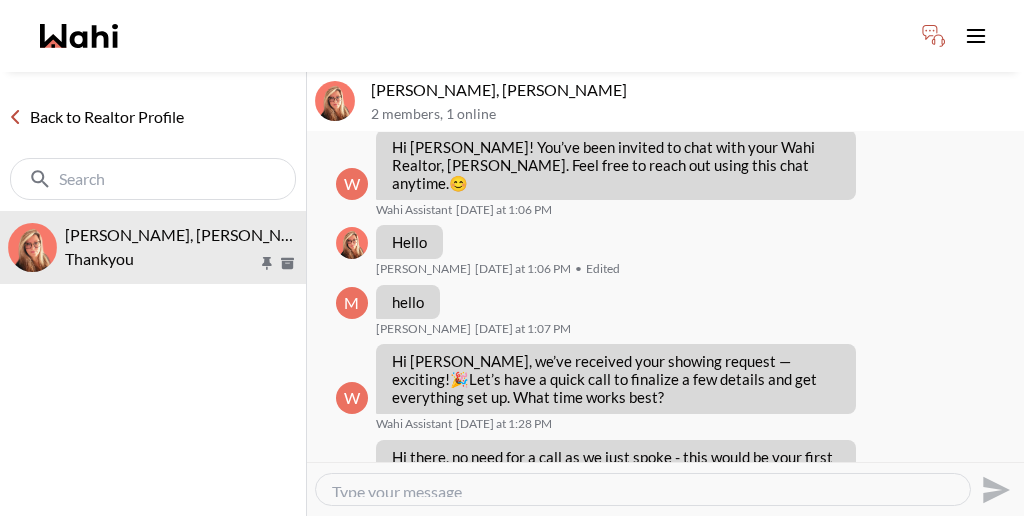 click at bounding box center [643, 489] 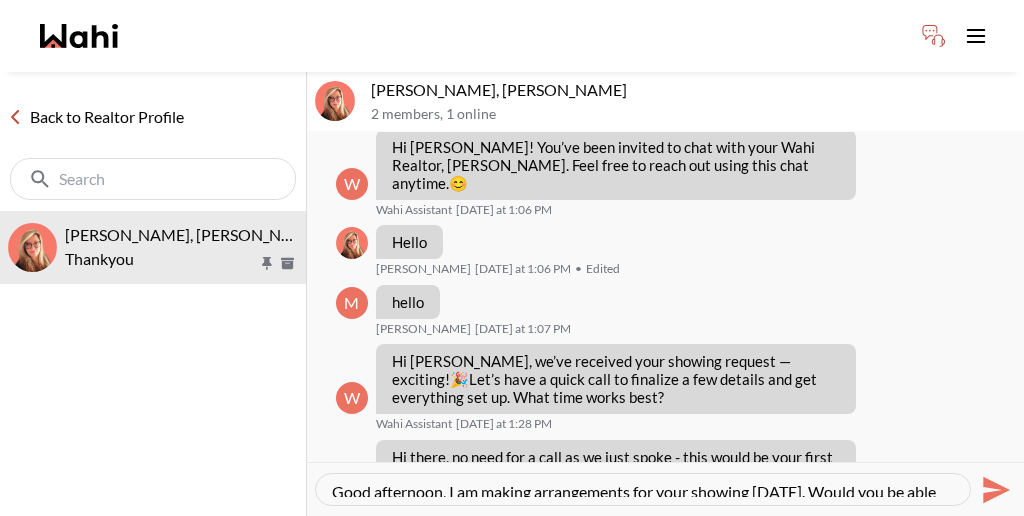 type 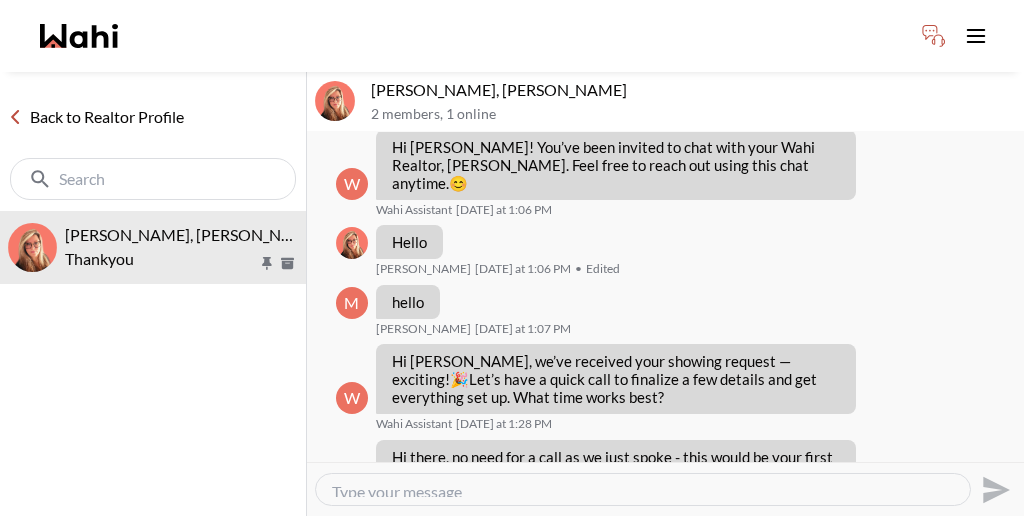scroll, scrollTop: 145, scrollLeft: 0, axis: vertical 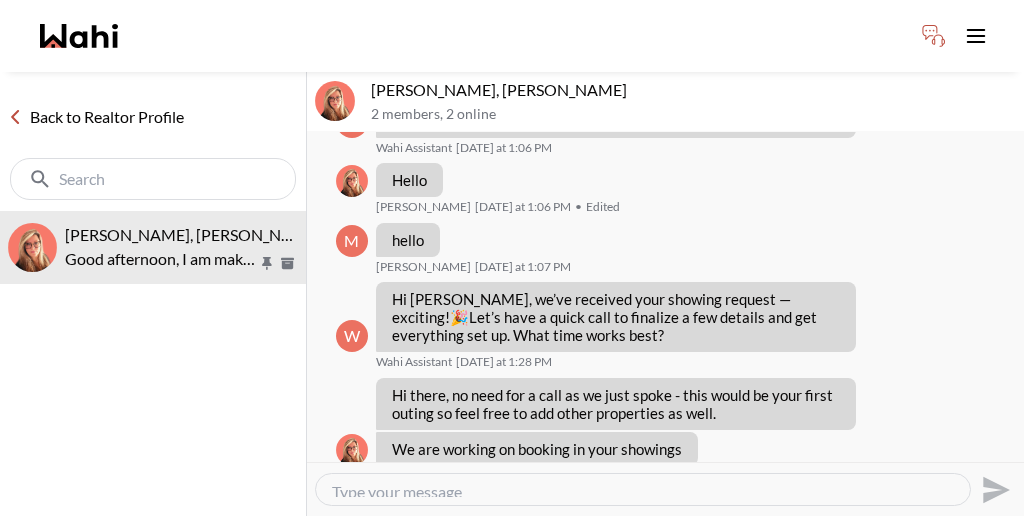 click on "Good afternoon, I am making arrangements for your showing tomorrow. Would you be able to start a bit later, say around 12 noon?" at bounding box center (755, 577) 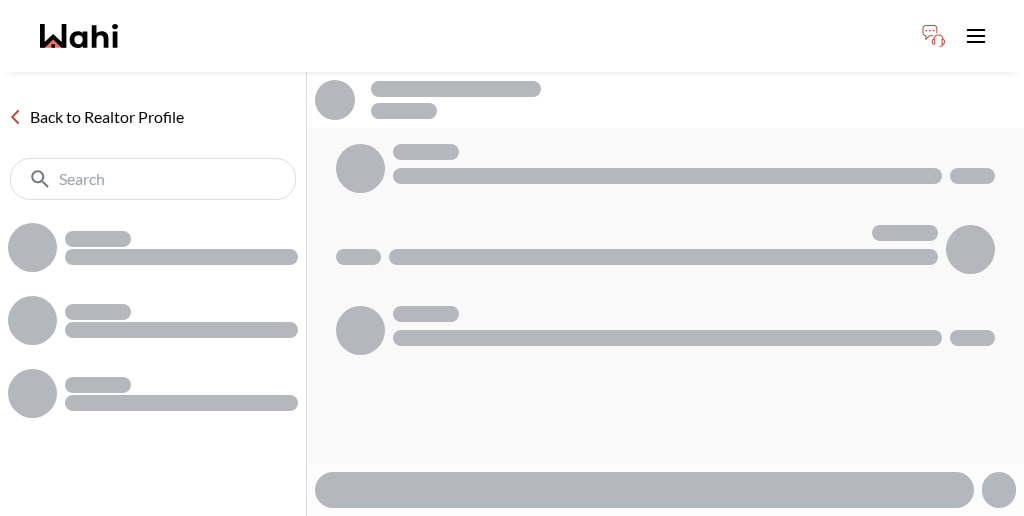 scroll, scrollTop: 0, scrollLeft: 0, axis: both 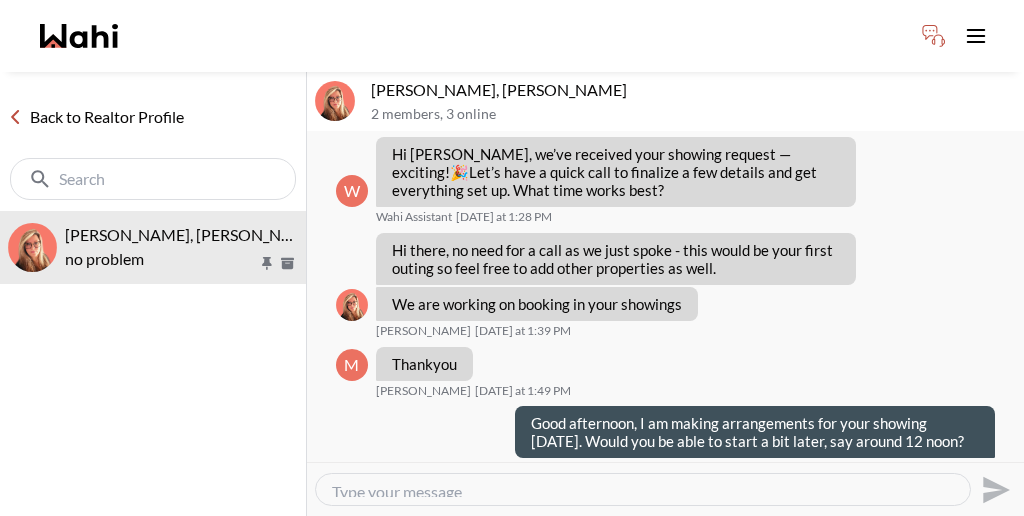 click at bounding box center (643, 489) 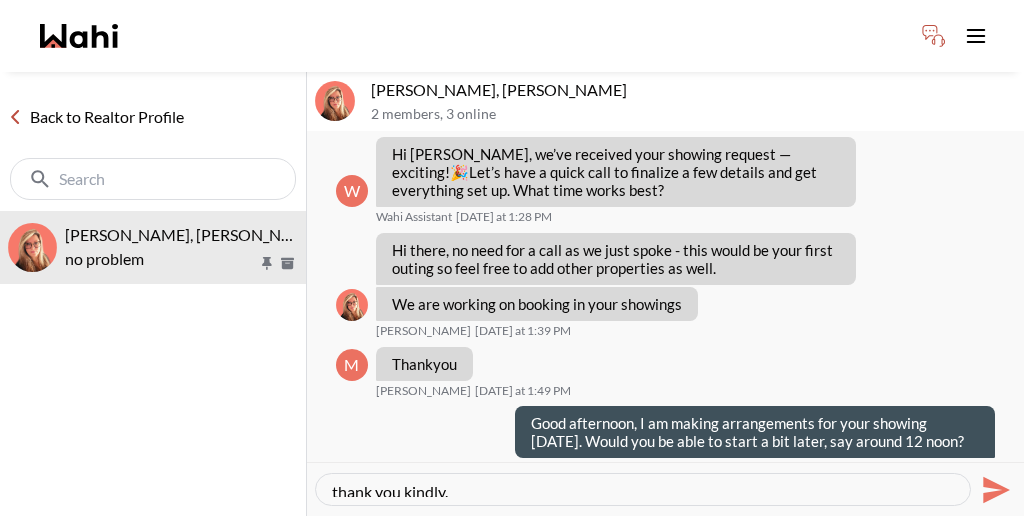 type on "thank you kindly." 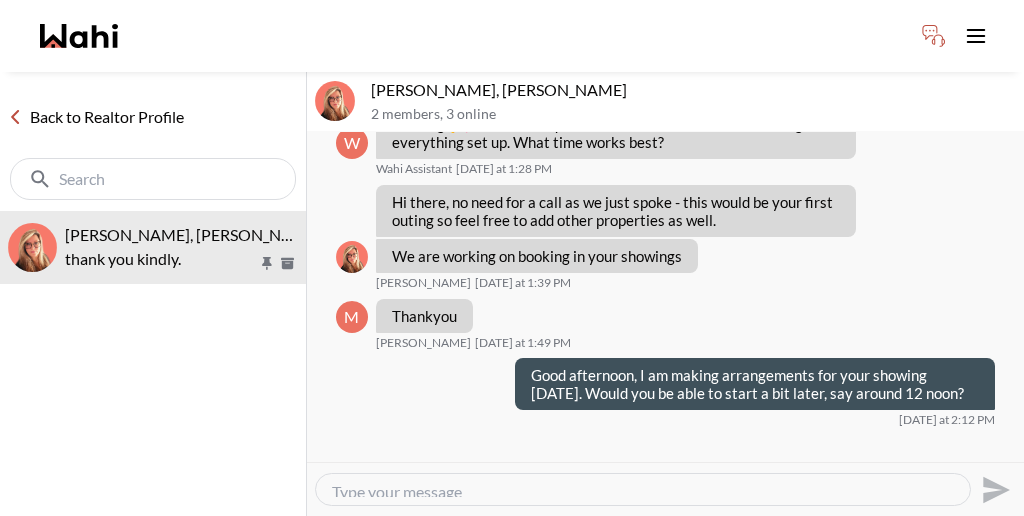 scroll, scrollTop: 335, scrollLeft: 0, axis: vertical 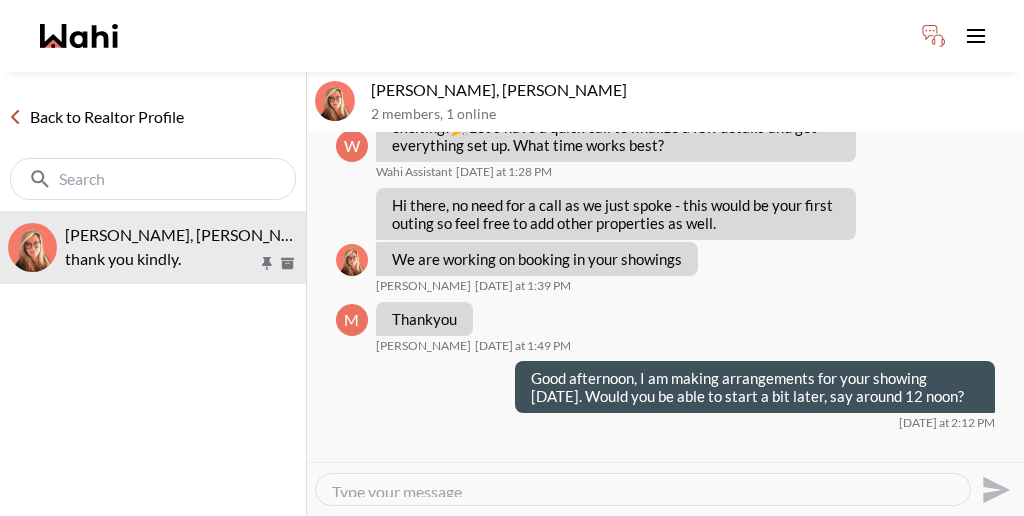 click on "Back to Realtor Profile" at bounding box center [96, 117] 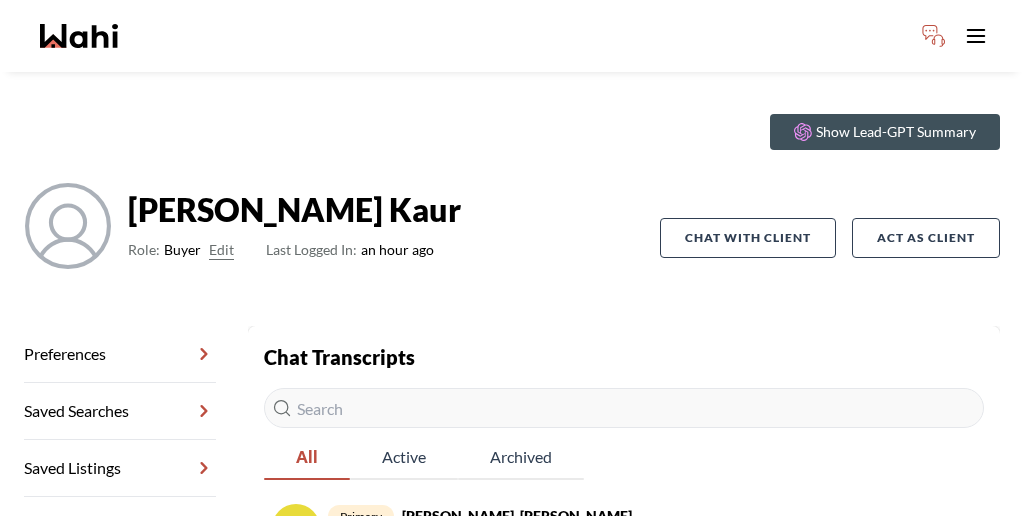 scroll, scrollTop: 66, scrollLeft: 0, axis: vertical 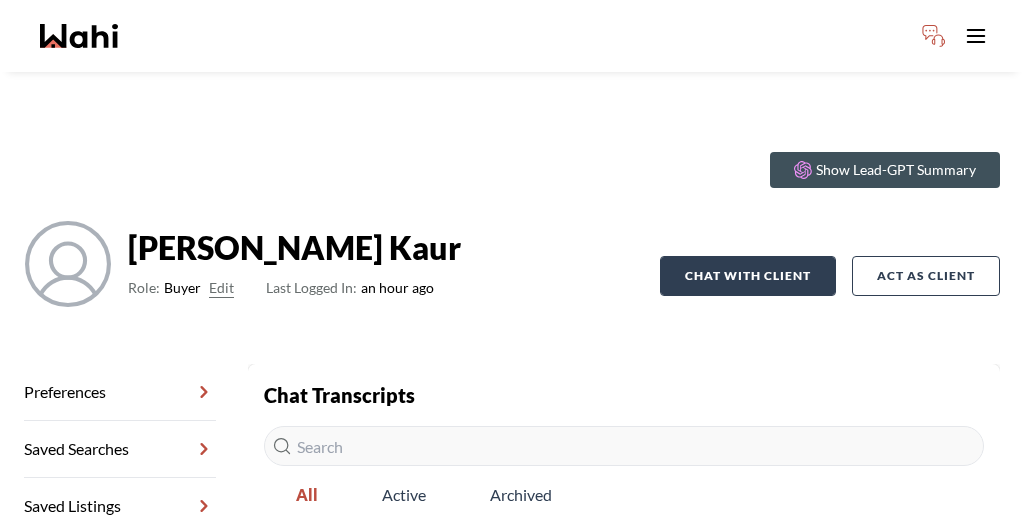click on "Chat with client" at bounding box center (748, 276) 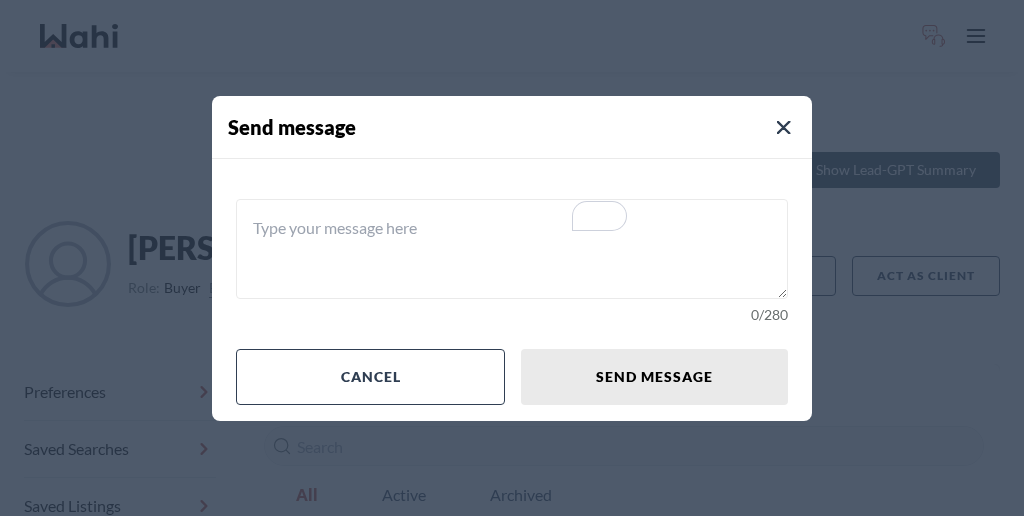 click at bounding box center [512, 249] 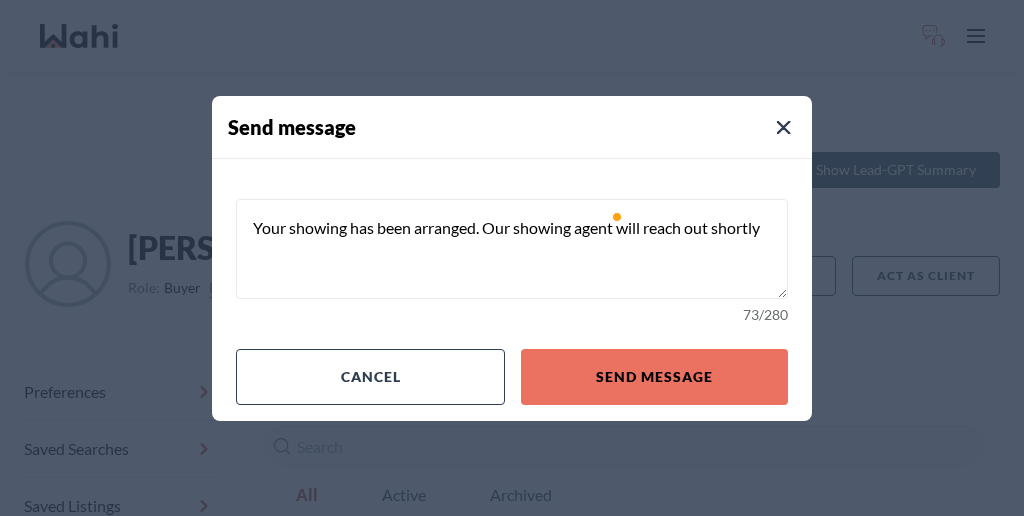 click on "Your showing has been arranged. Our showing agent will reach out shortly" at bounding box center [512, 249] 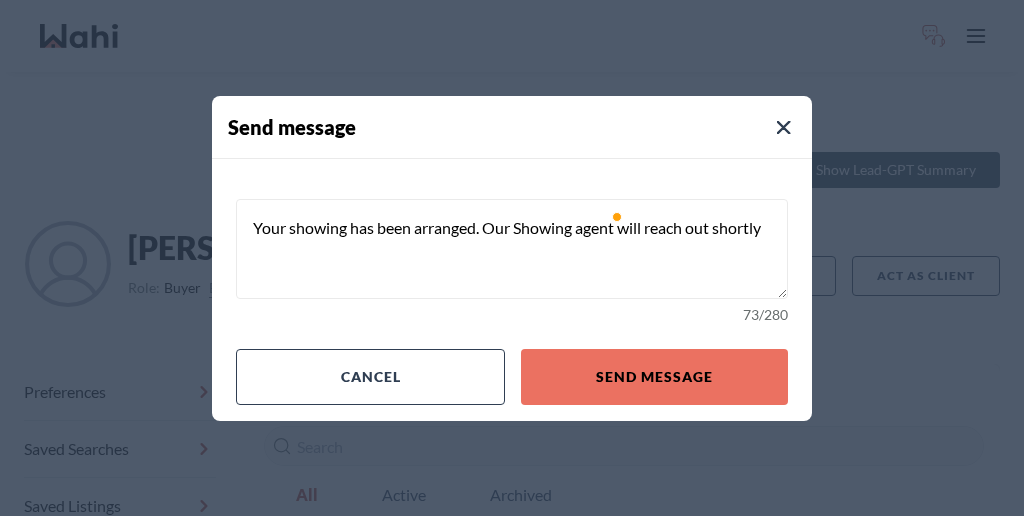 click on "Your showing has been arranged. Our Showing agent will reach out shortly" at bounding box center [512, 249] 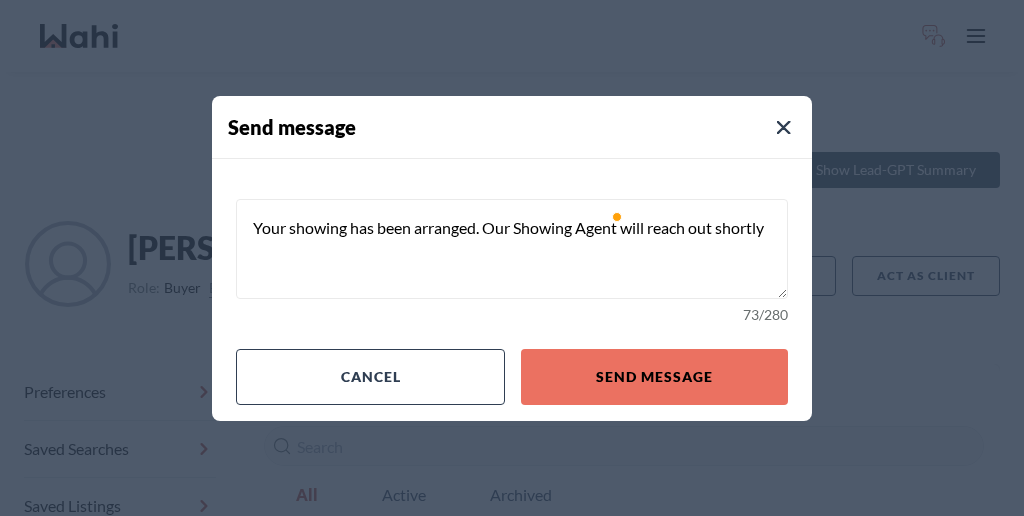 click on "Your showing has been arranged. Our Showing Agent will reach out shortly" at bounding box center (512, 249) 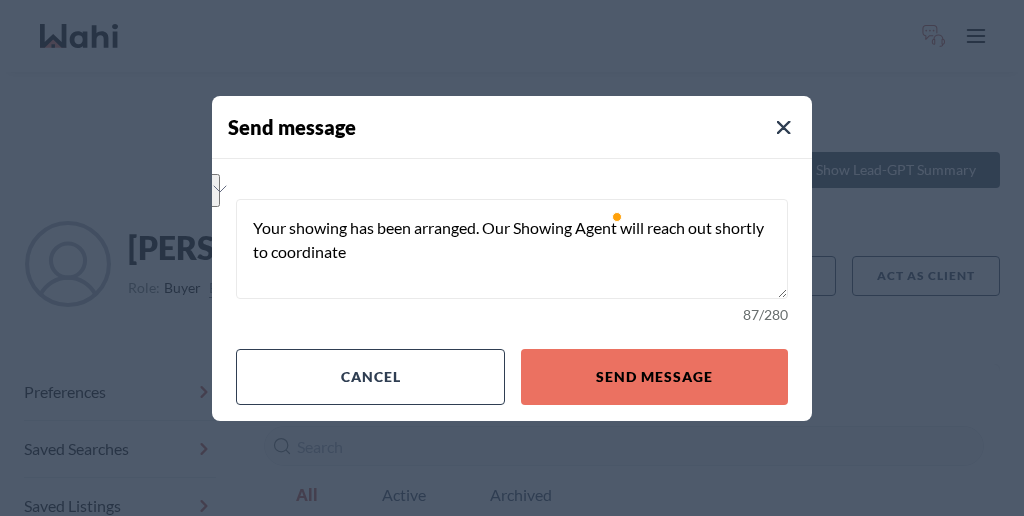 drag, startPoint x: 440, startPoint y: 259, endPoint x: 306, endPoint y: 234, distance: 136.31215 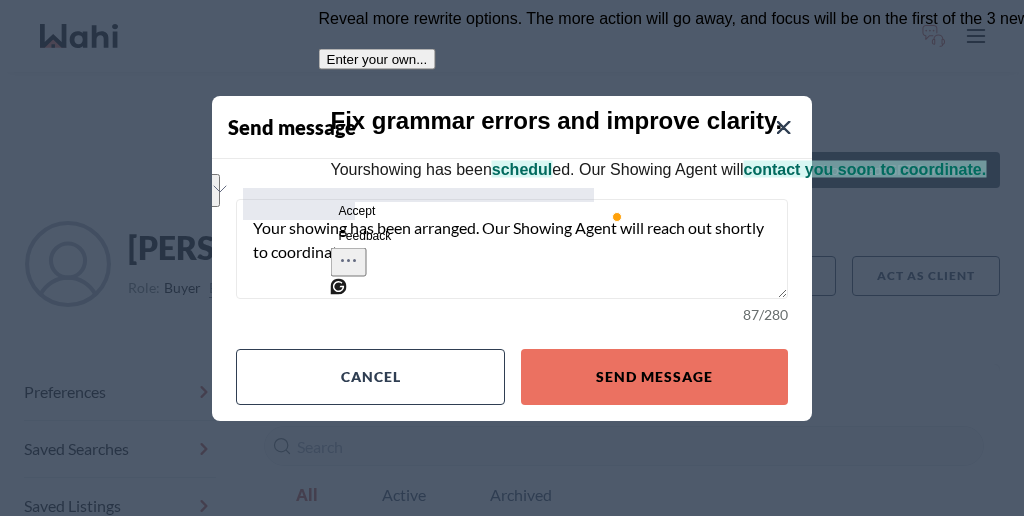 click on "Accept" 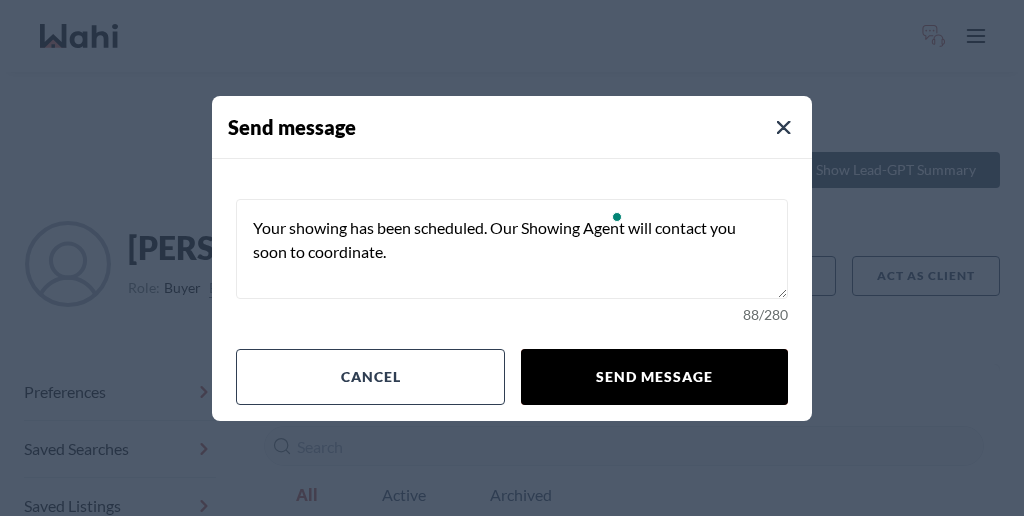 type on "Your showing has been scheduled. Our Showing Agent will contact you soon to coordinate." 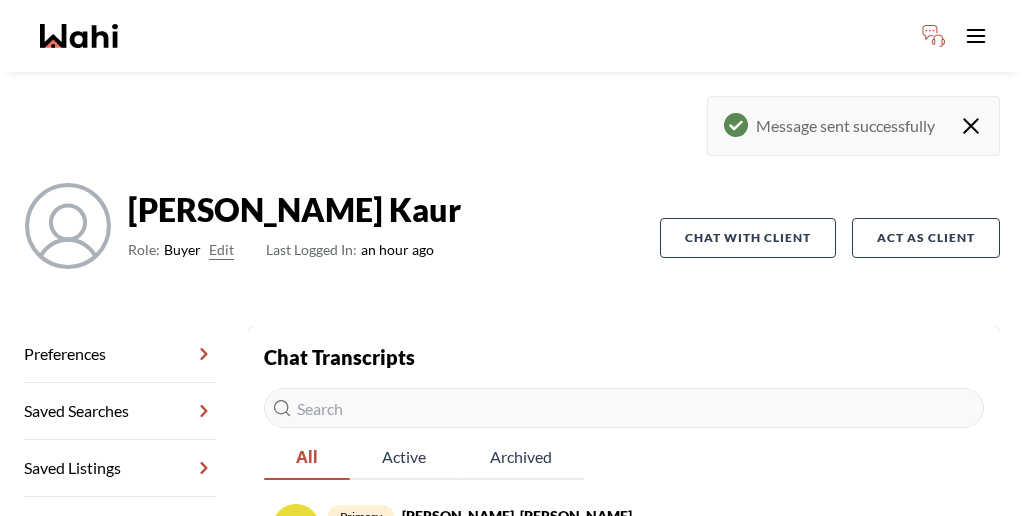 scroll, scrollTop: 66, scrollLeft: 0, axis: vertical 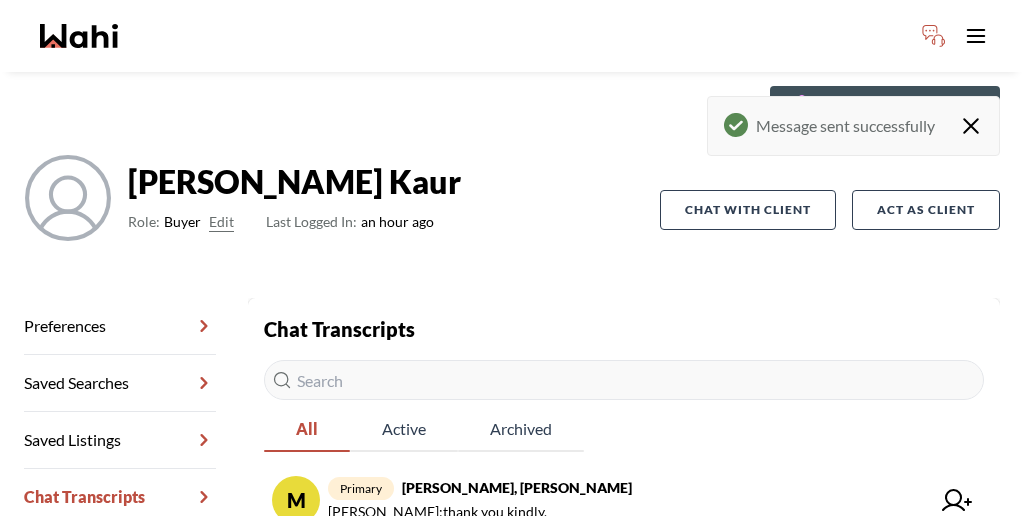 click 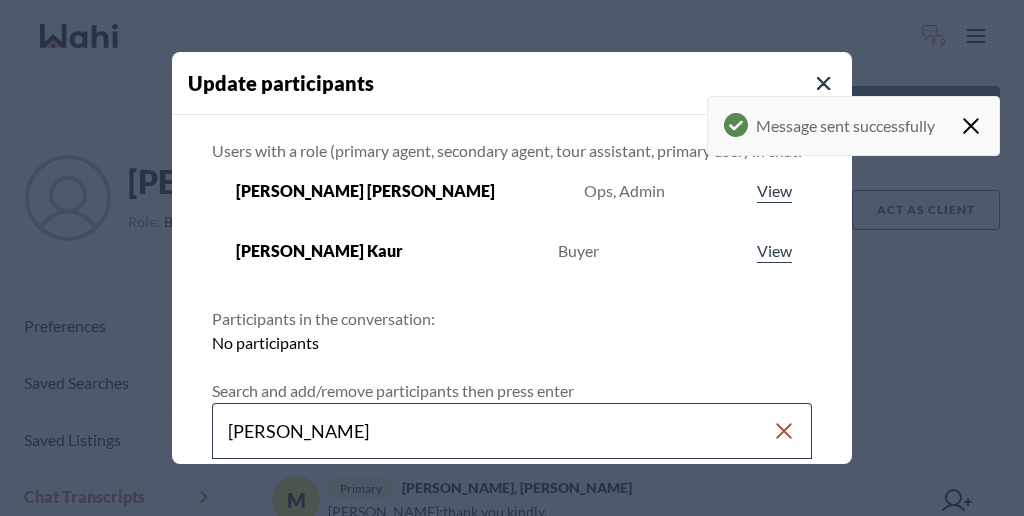 type on "barb" 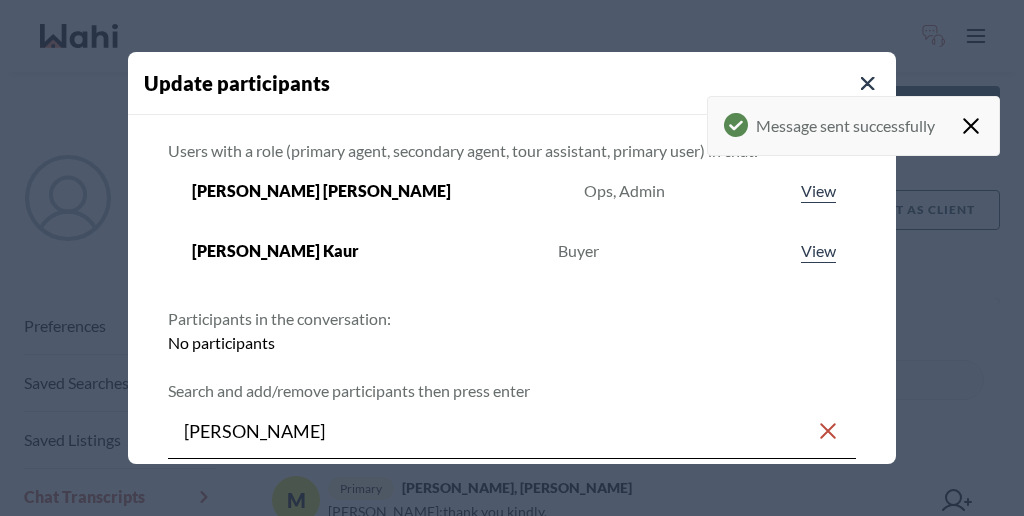 click 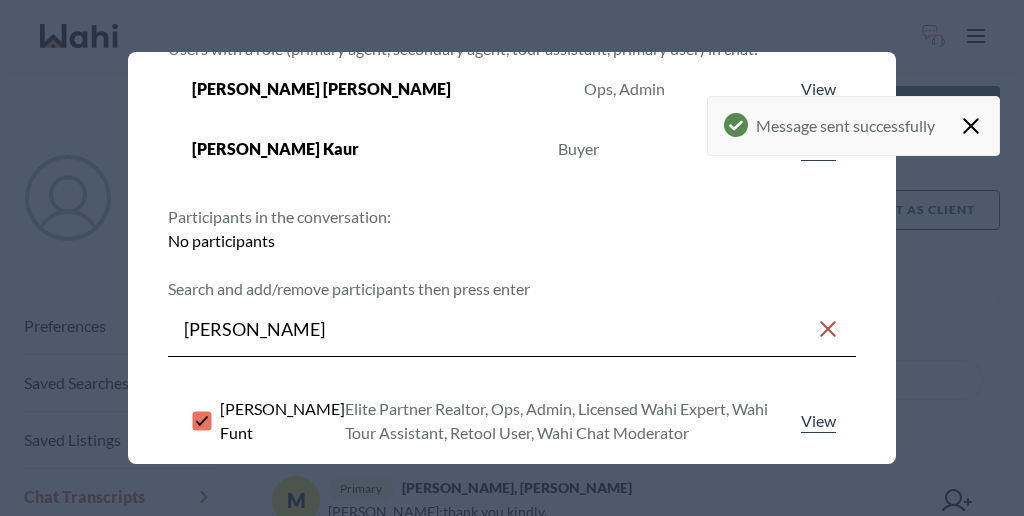 scroll, scrollTop: 706, scrollLeft: 0, axis: vertical 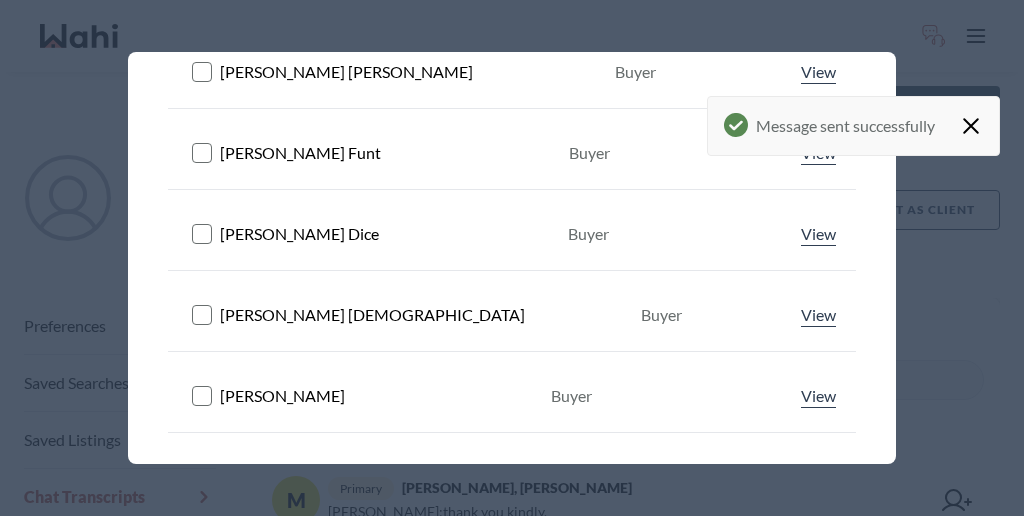 click on "Save changes" at bounding box center (773, 743) 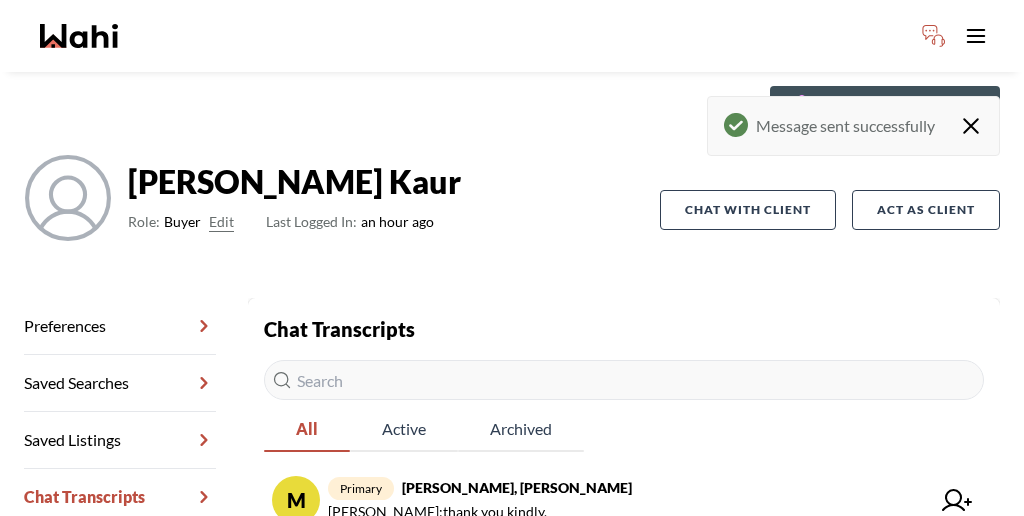 click 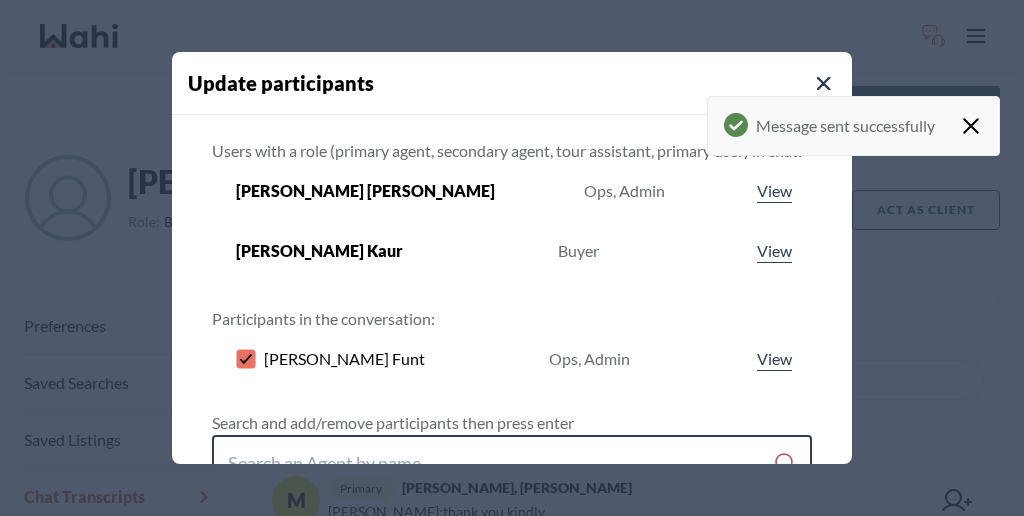 click at bounding box center [500, 463] 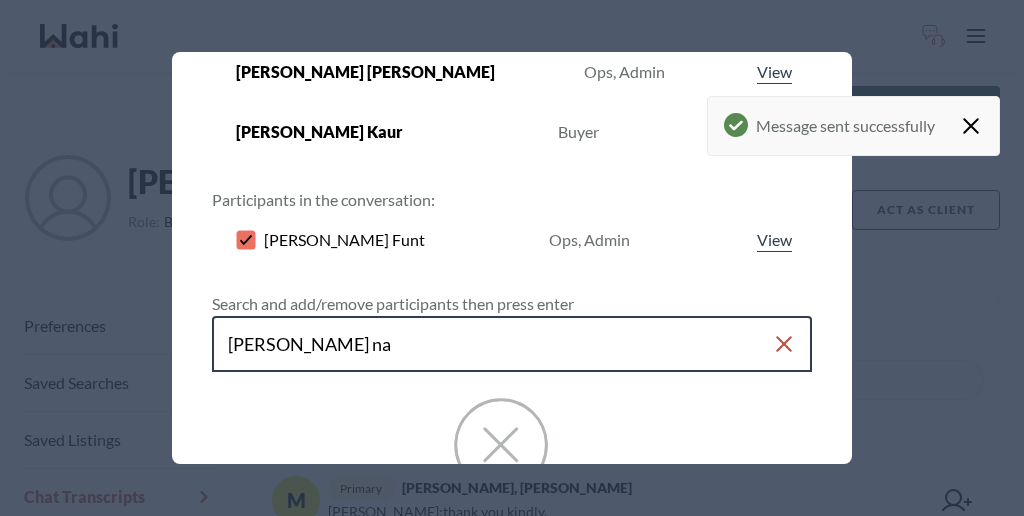 scroll, scrollTop: 126, scrollLeft: 0, axis: vertical 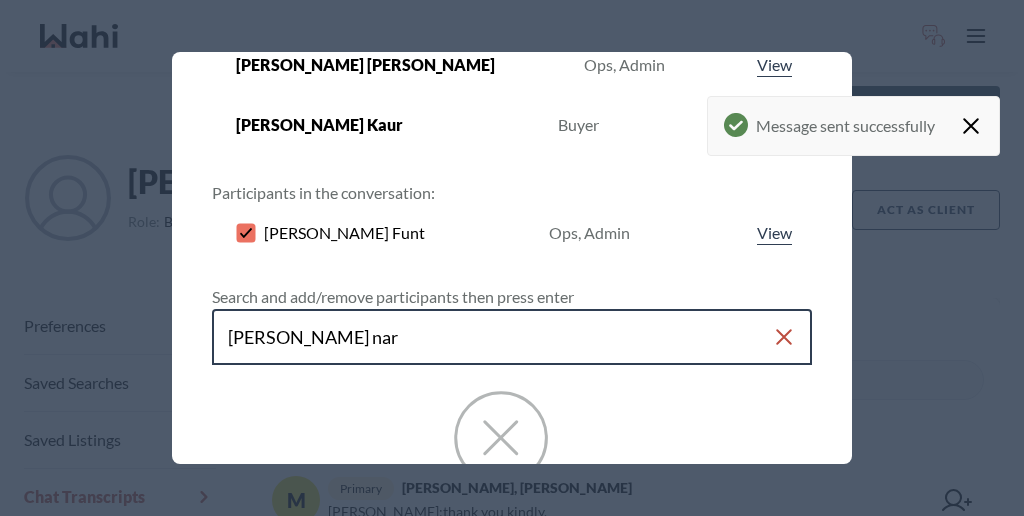 click on "sahil nar" at bounding box center [500, 337] 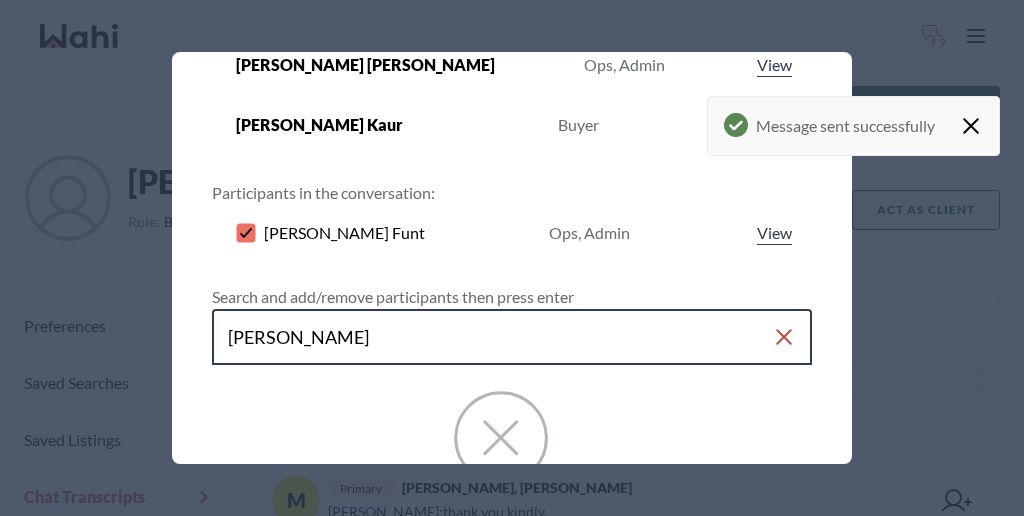 type on "sahil" 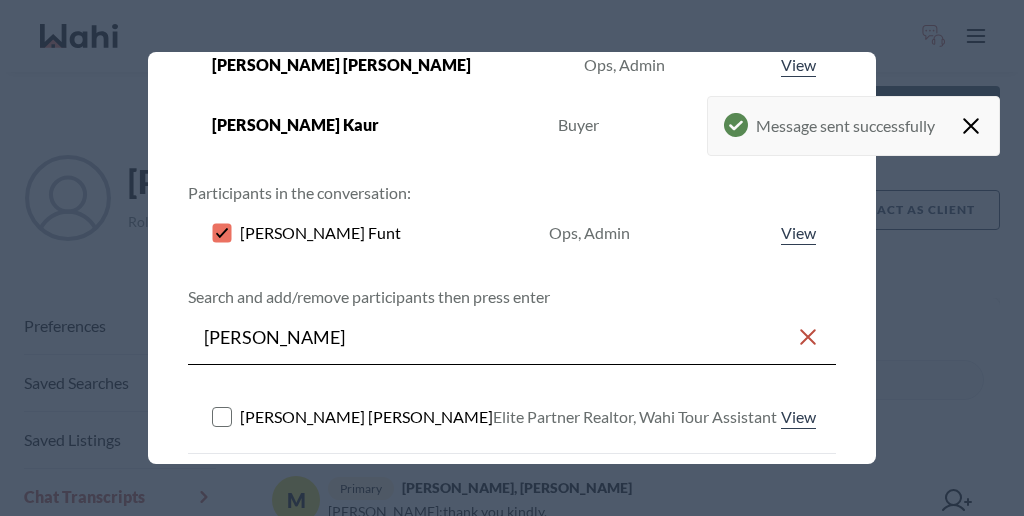 click 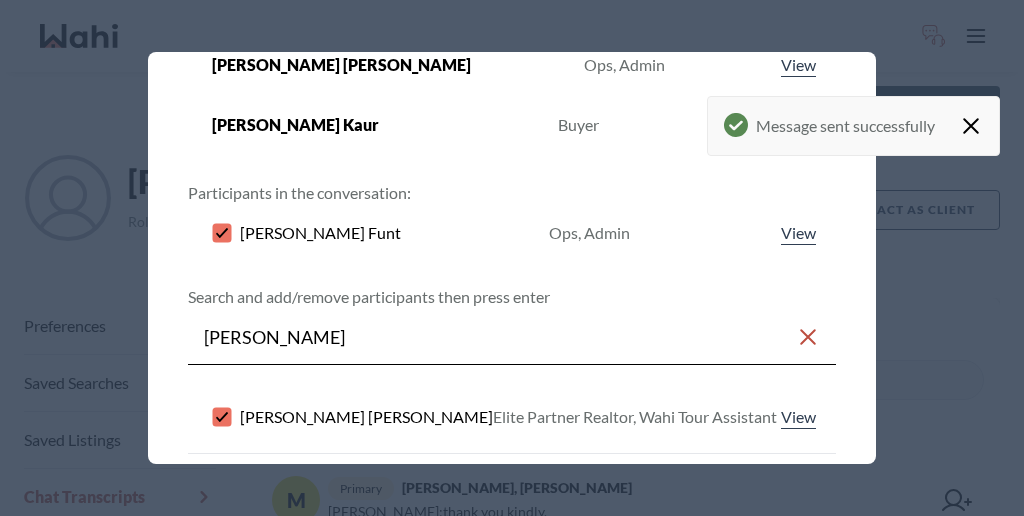 scroll, scrollTop: 338, scrollLeft: 0, axis: vertical 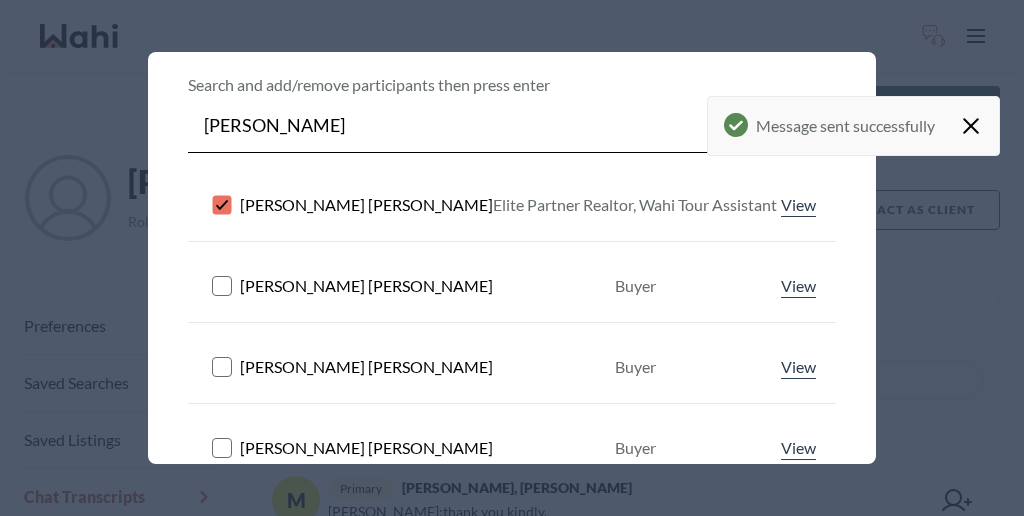 click on "Save changes" at bounding box center (753, 633) 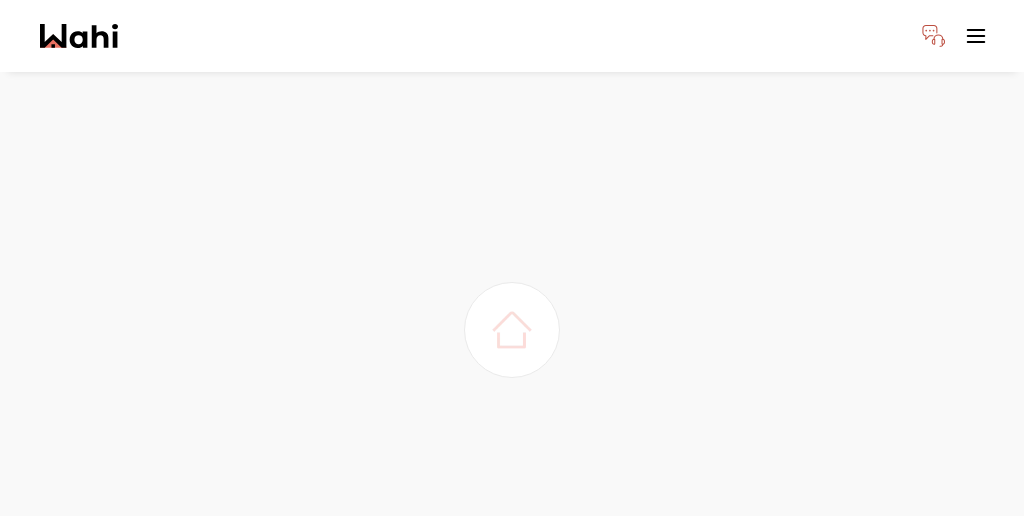 scroll, scrollTop: 0, scrollLeft: 0, axis: both 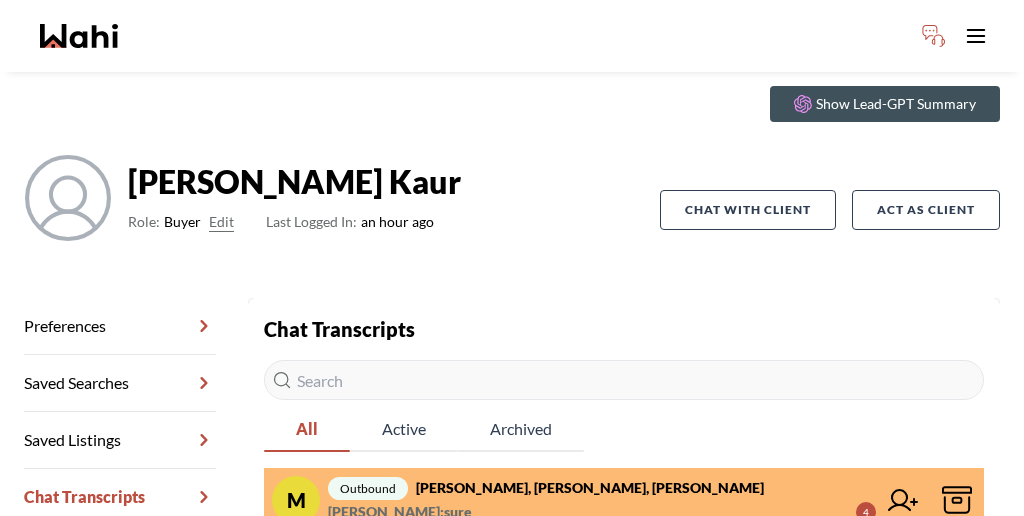 click on "[PERSON_NAME] :  sure" at bounding box center [400, 512] 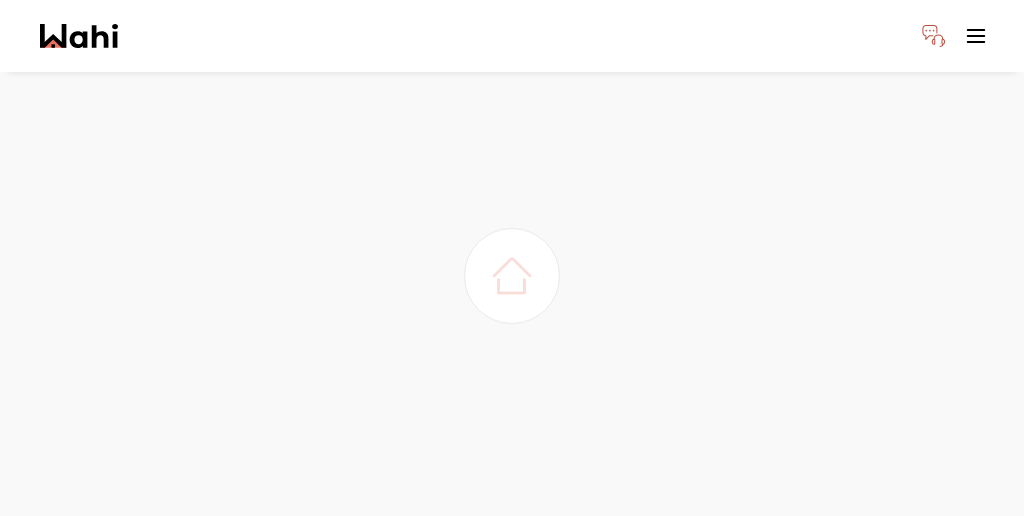 scroll, scrollTop: 0, scrollLeft: 0, axis: both 